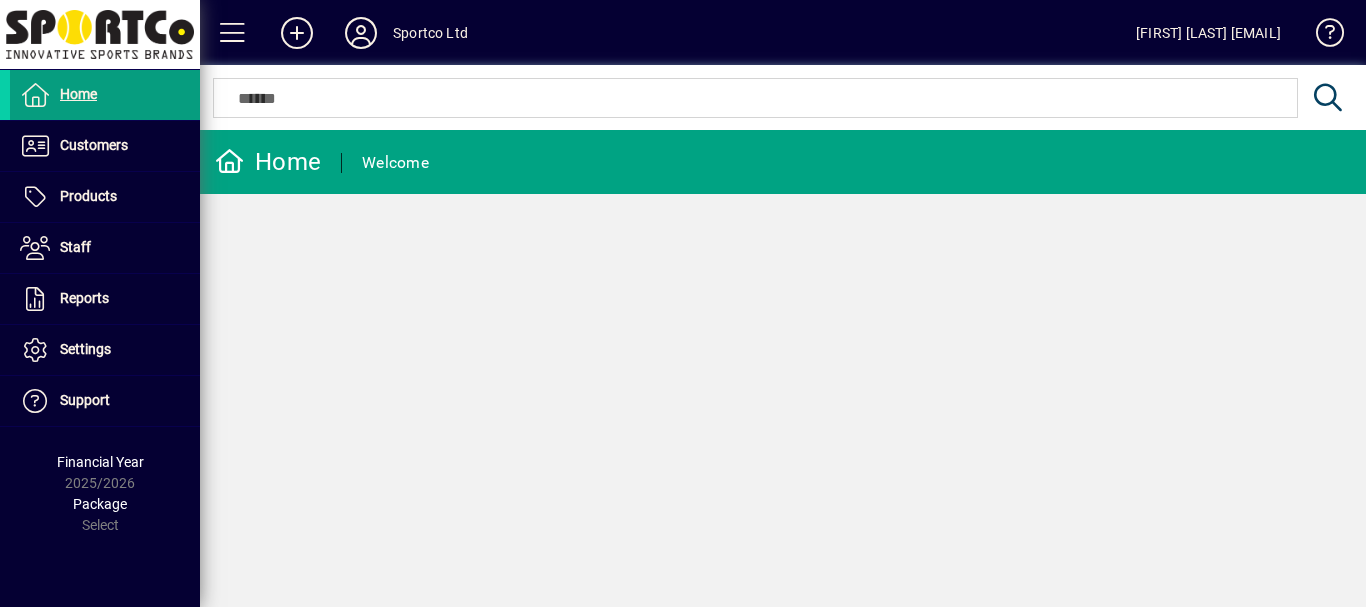 scroll, scrollTop: 0, scrollLeft: 0, axis: both 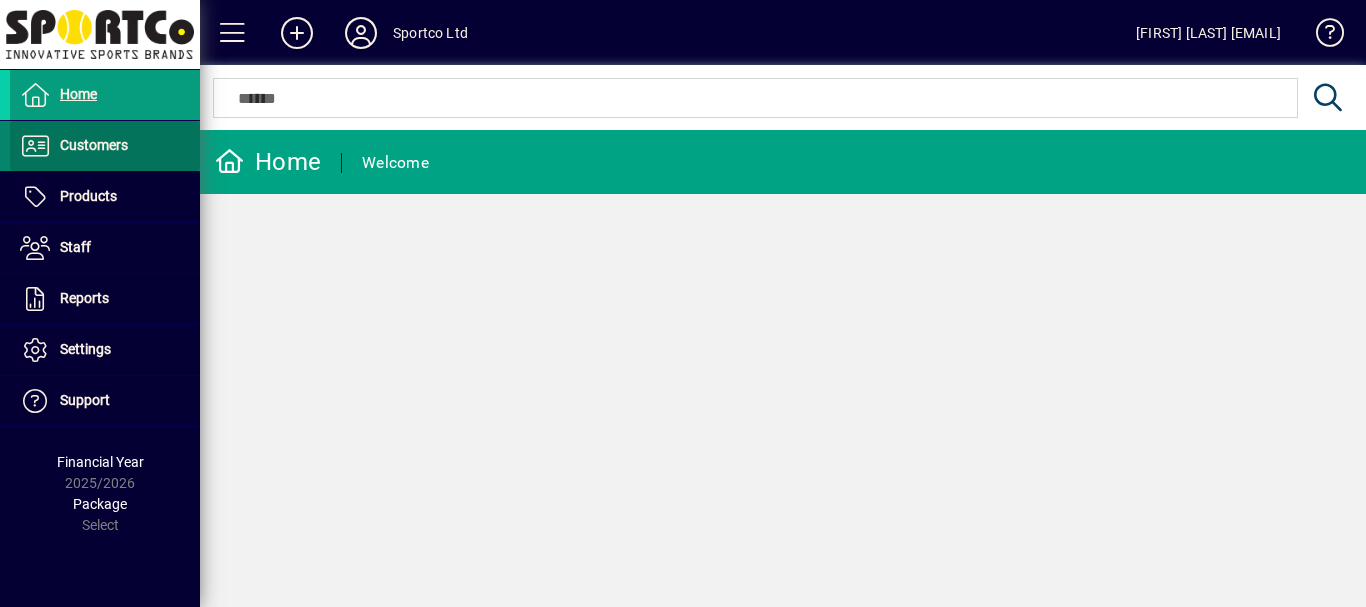 drag, startPoint x: 0, startPoint y: 0, endPoint x: 94, endPoint y: 162, distance: 187.29655 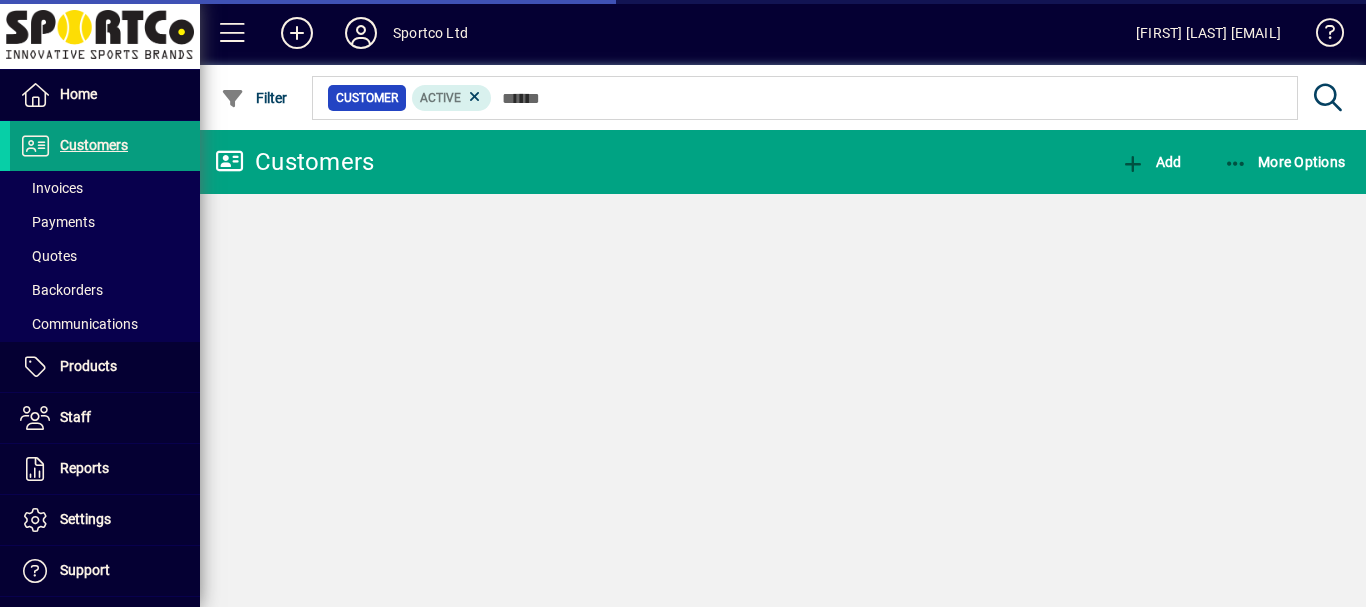 click on "Invoices" at bounding box center (51, 188) 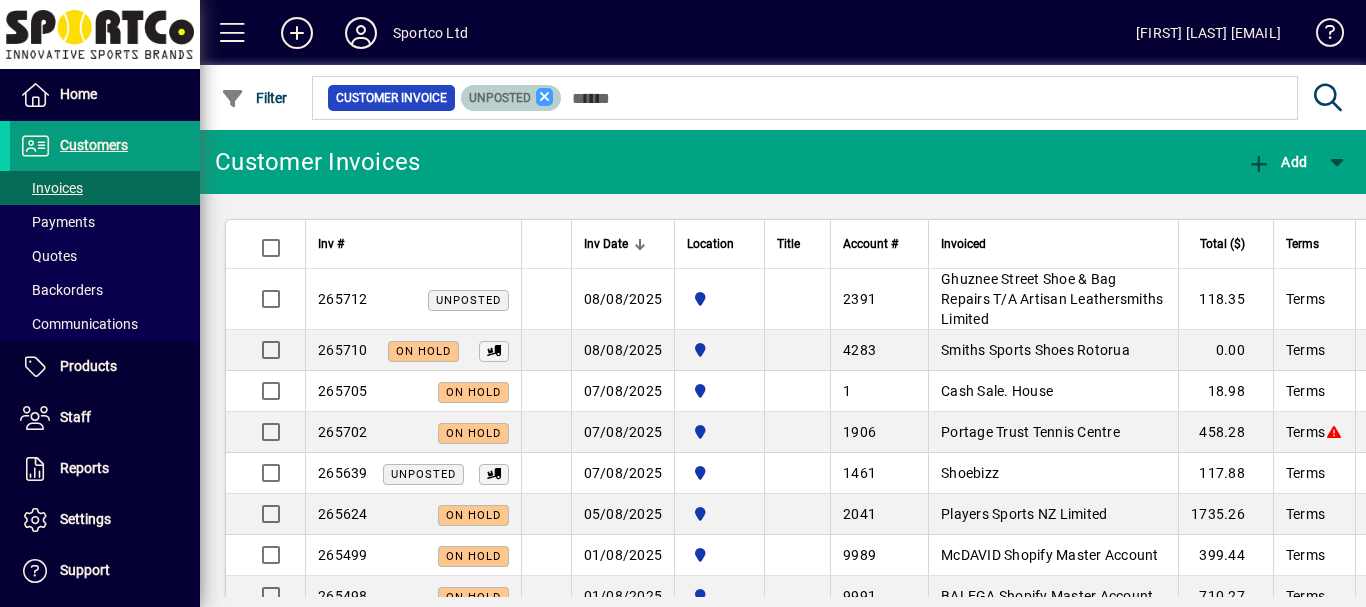 click at bounding box center [545, 97] 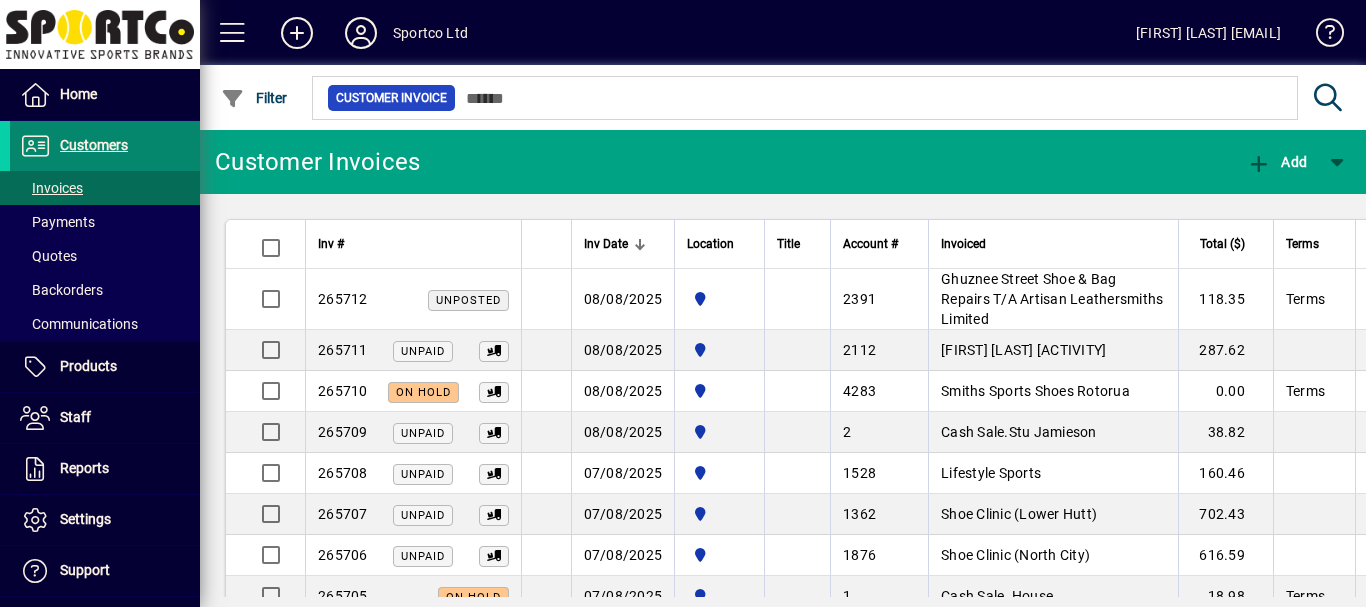 drag, startPoint x: 109, startPoint y: 147, endPoint x: 85, endPoint y: 159, distance: 26.832815 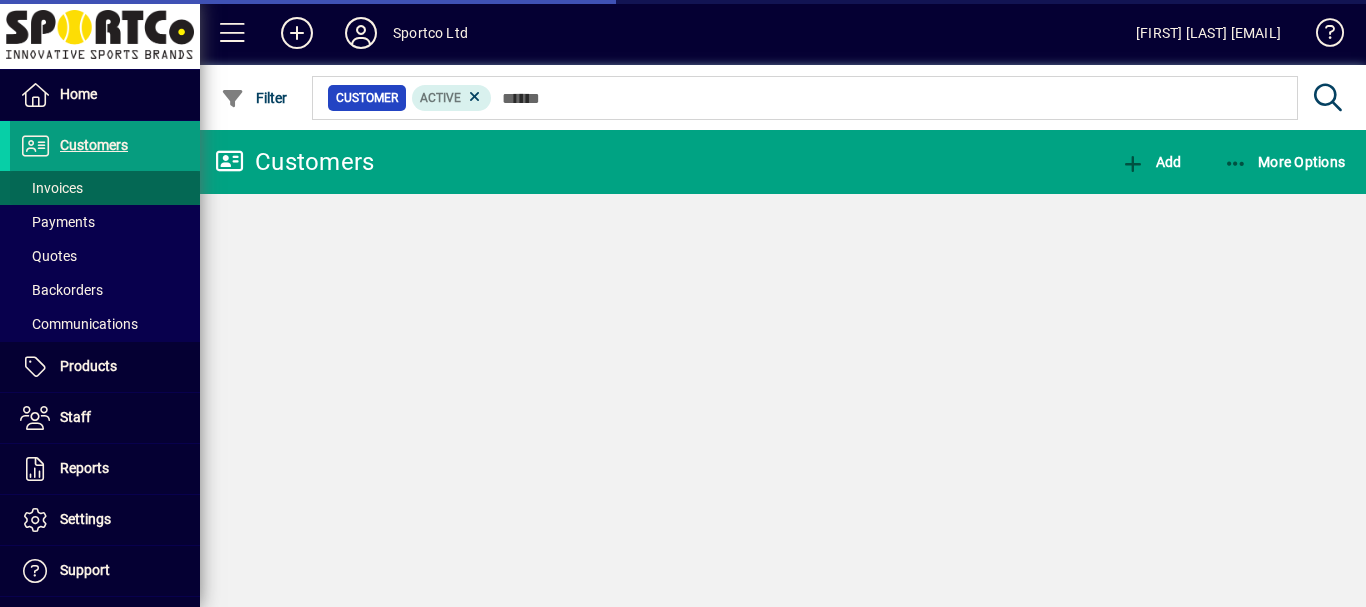 click on "Invoices" at bounding box center (51, 188) 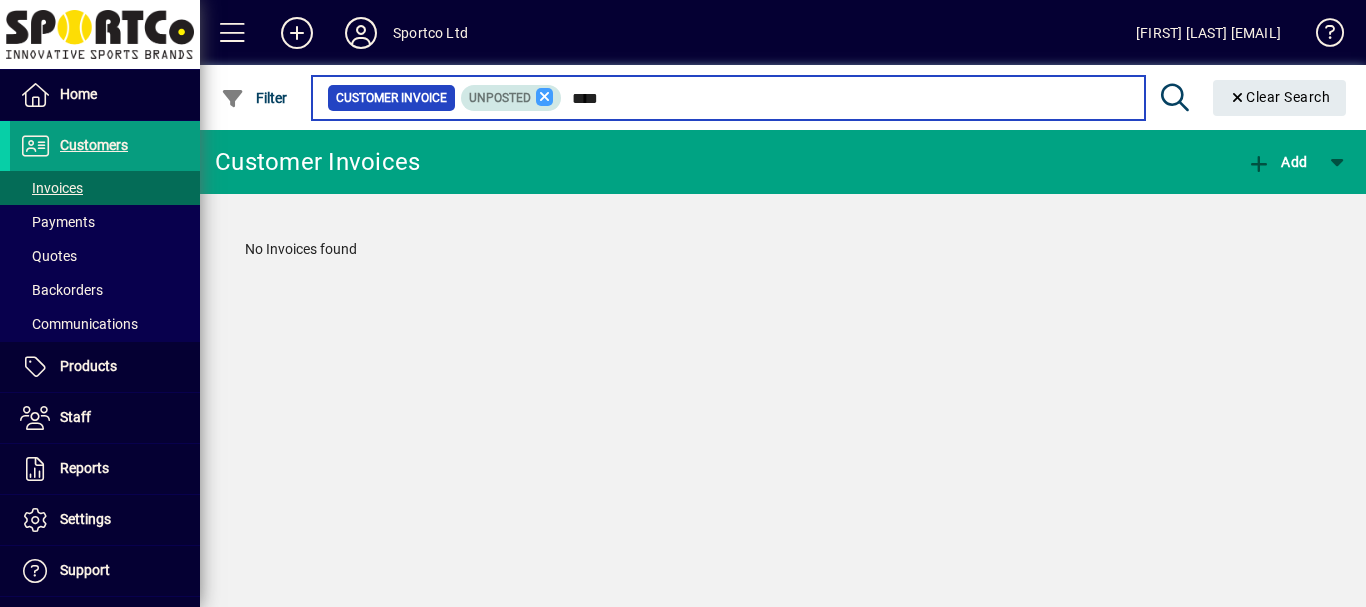type on "****" 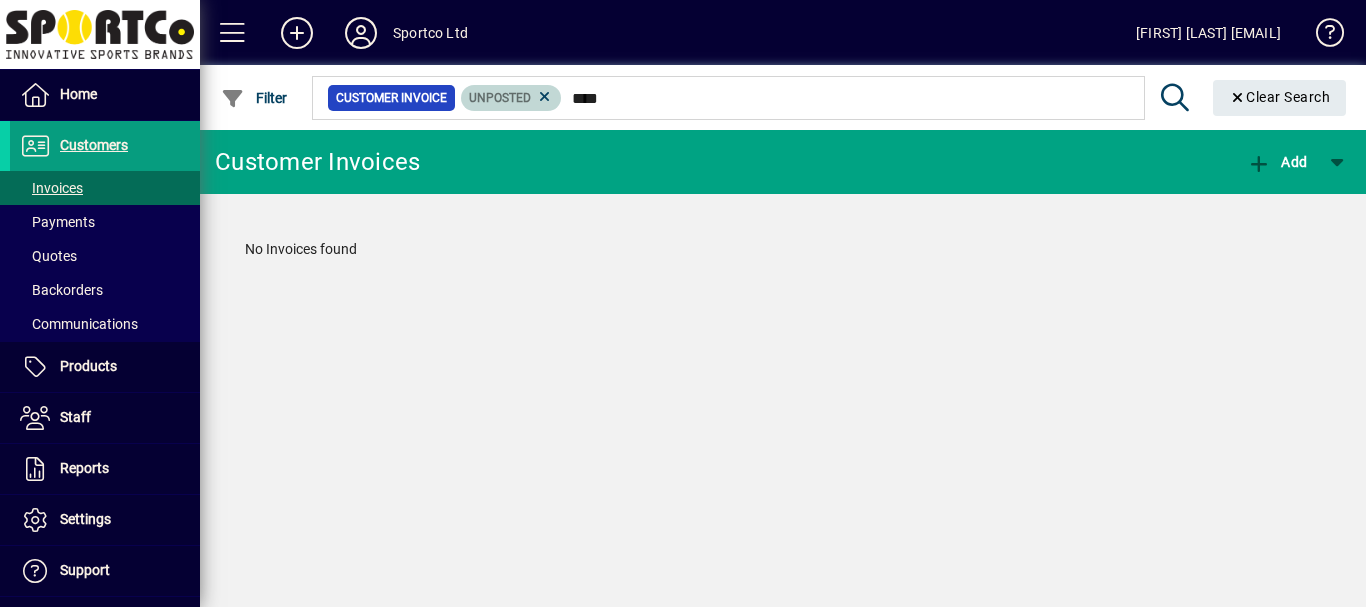 click at bounding box center (545, 97) 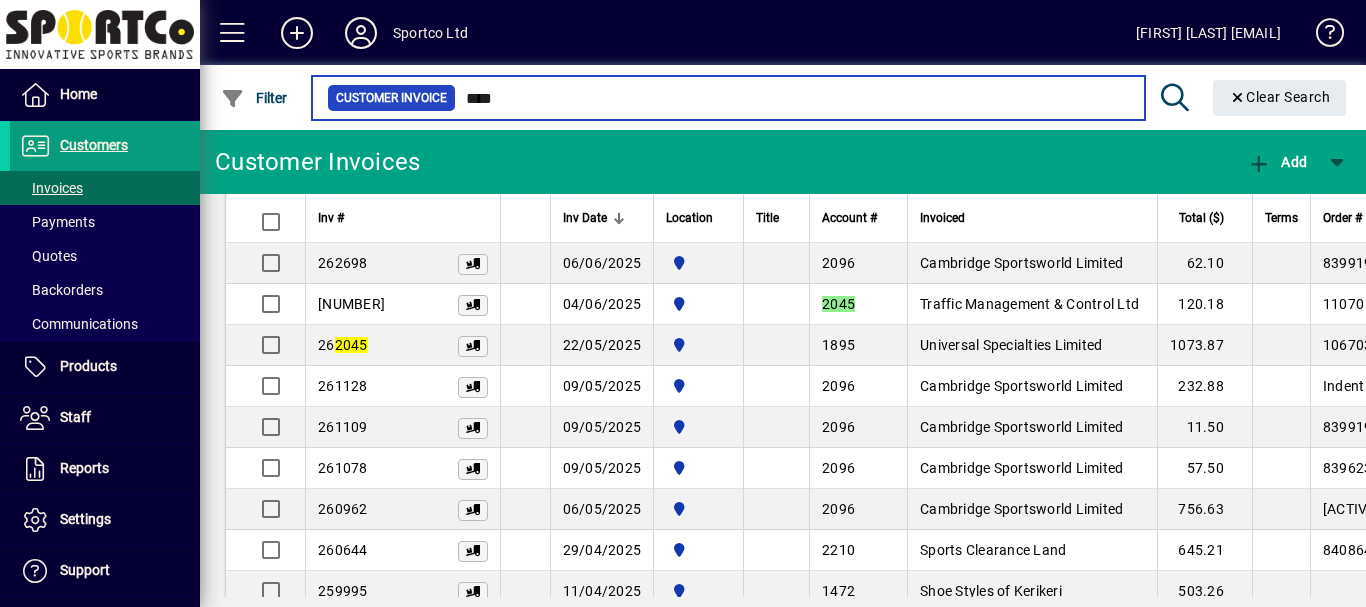 scroll, scrollTop: 406, scrollLeft: 0, axis: vertical 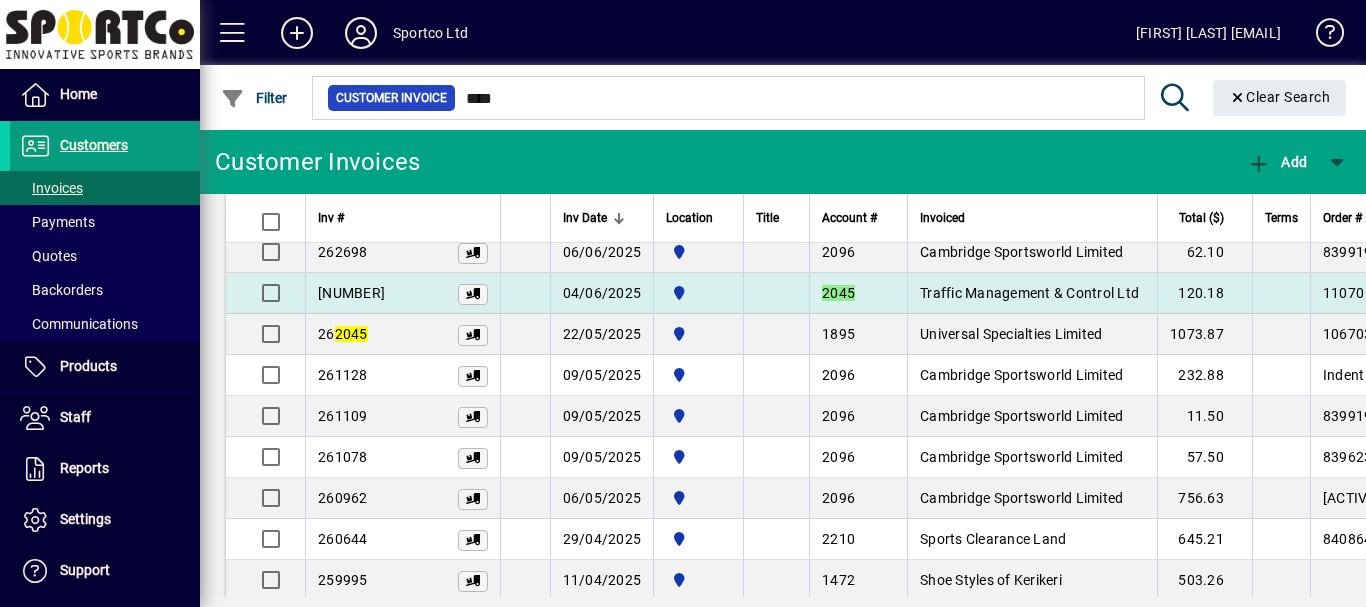 click on "Traffic Management & Control Ltd" at bounding box center (1029, 293) 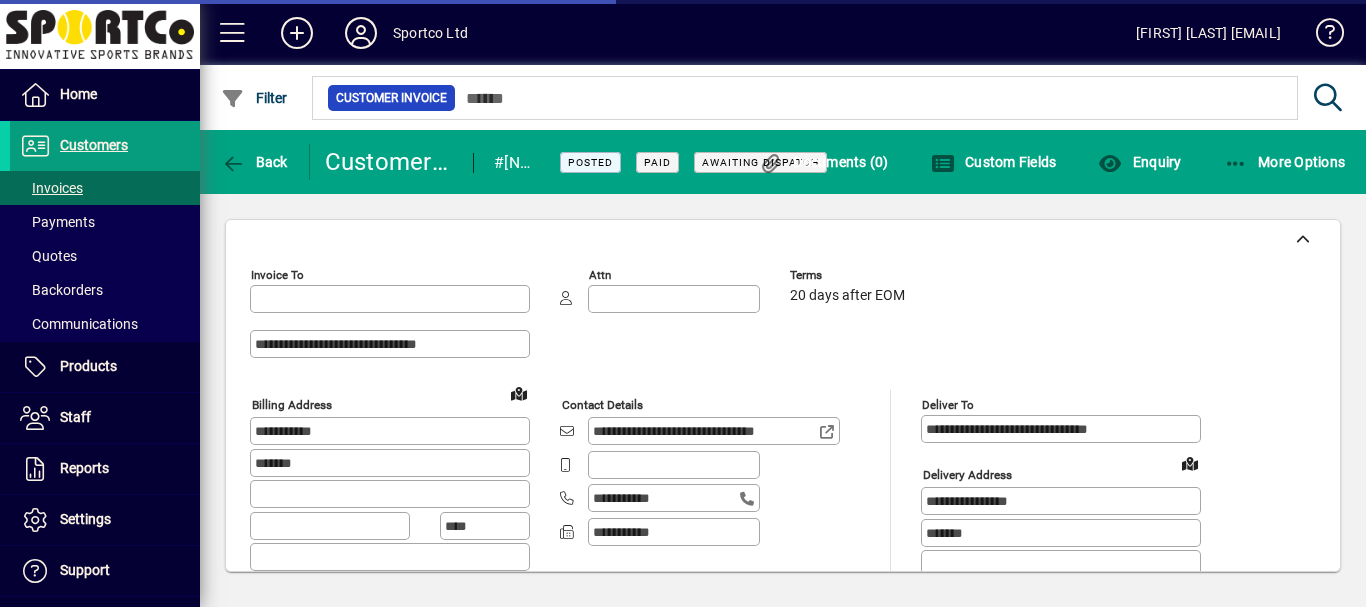 type on "**********" 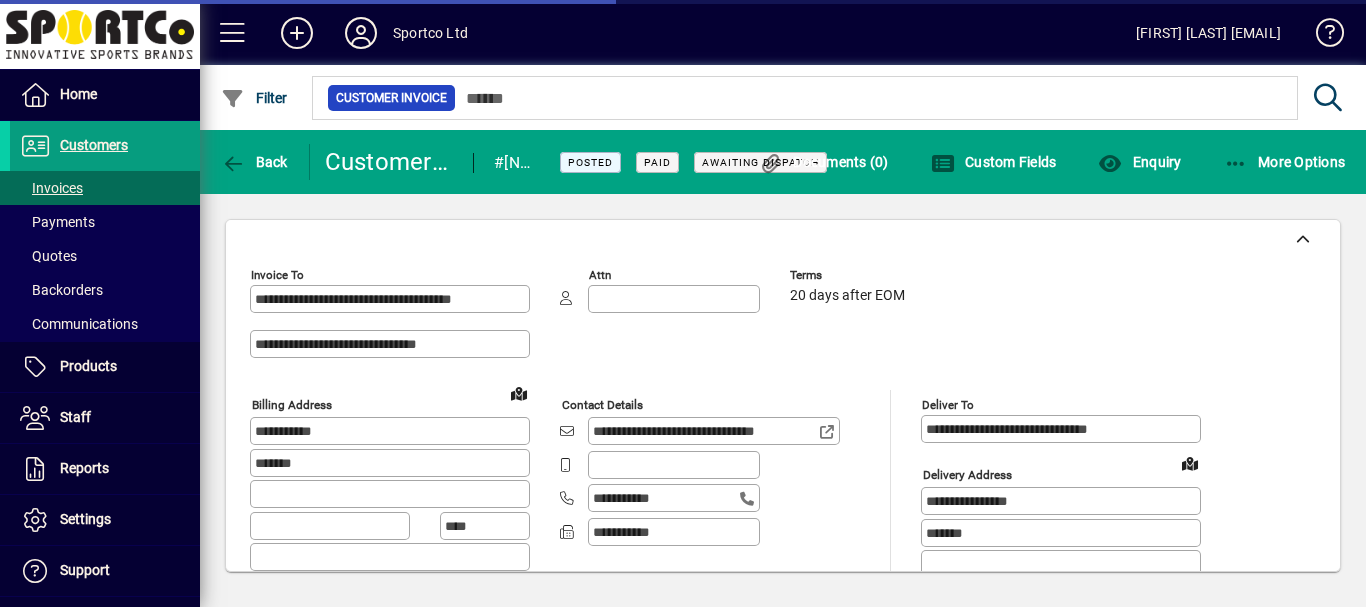 type on "**********" 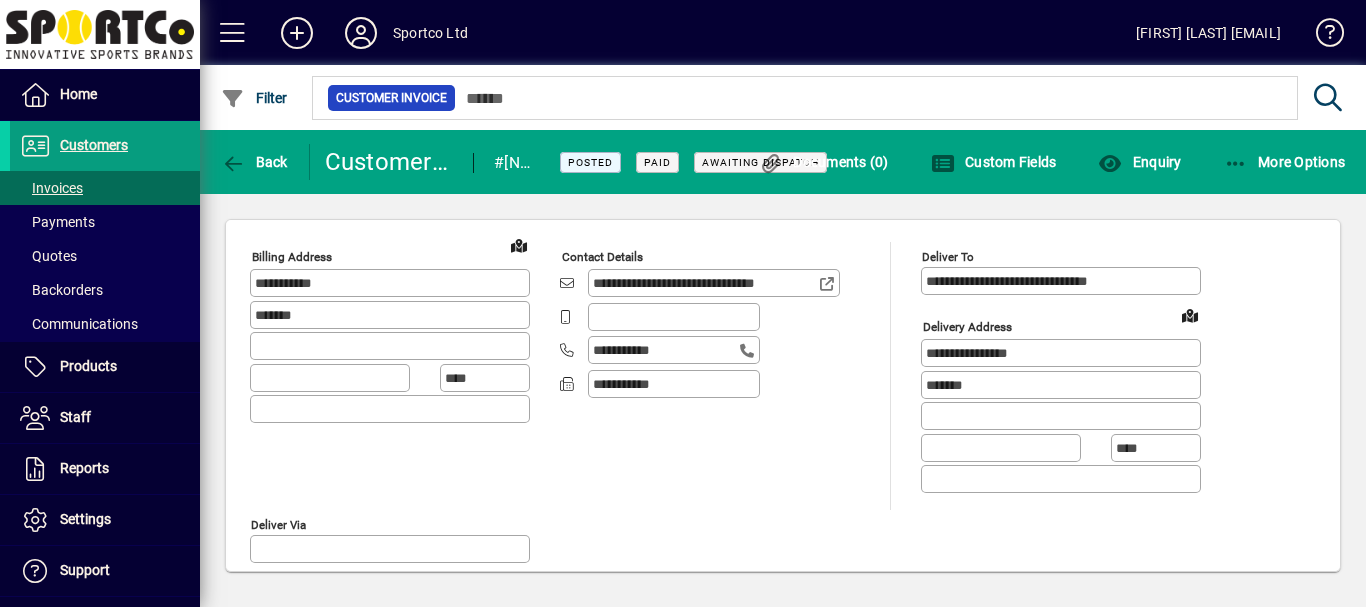 scroll, scrollTop: 0, scrollLeft: 0, axis: both 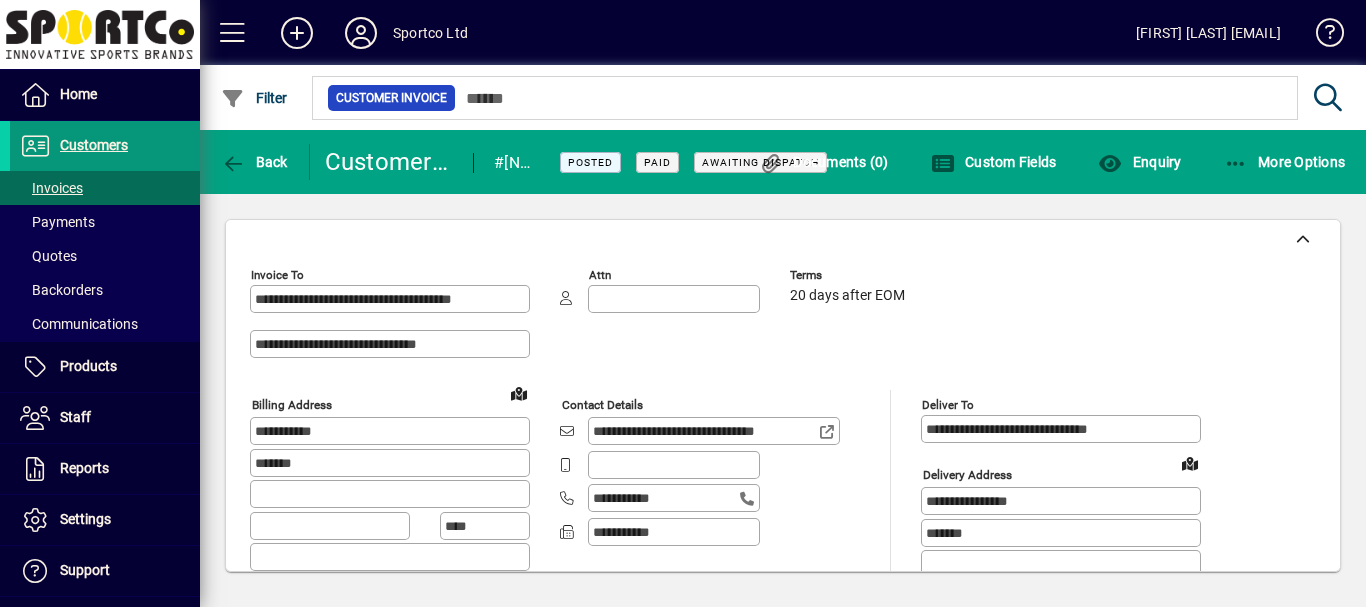 click on "Customers" at bounding box center [94, 145] 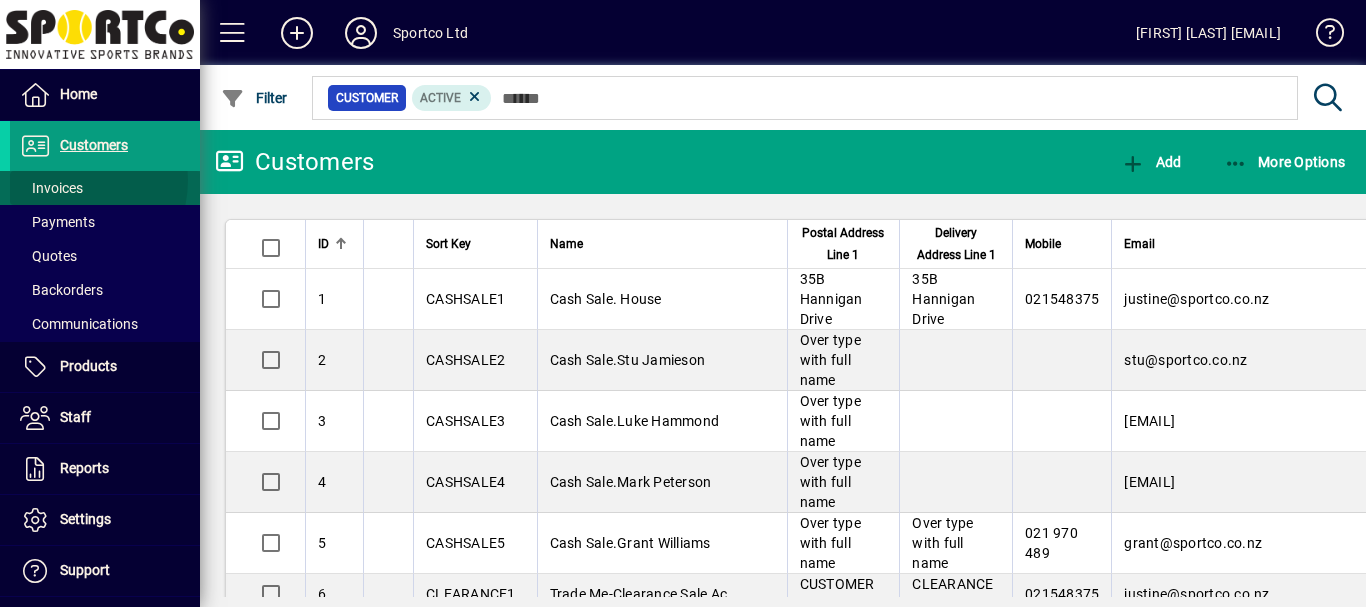 click on "Invoices" at bounding box center (51, 188) 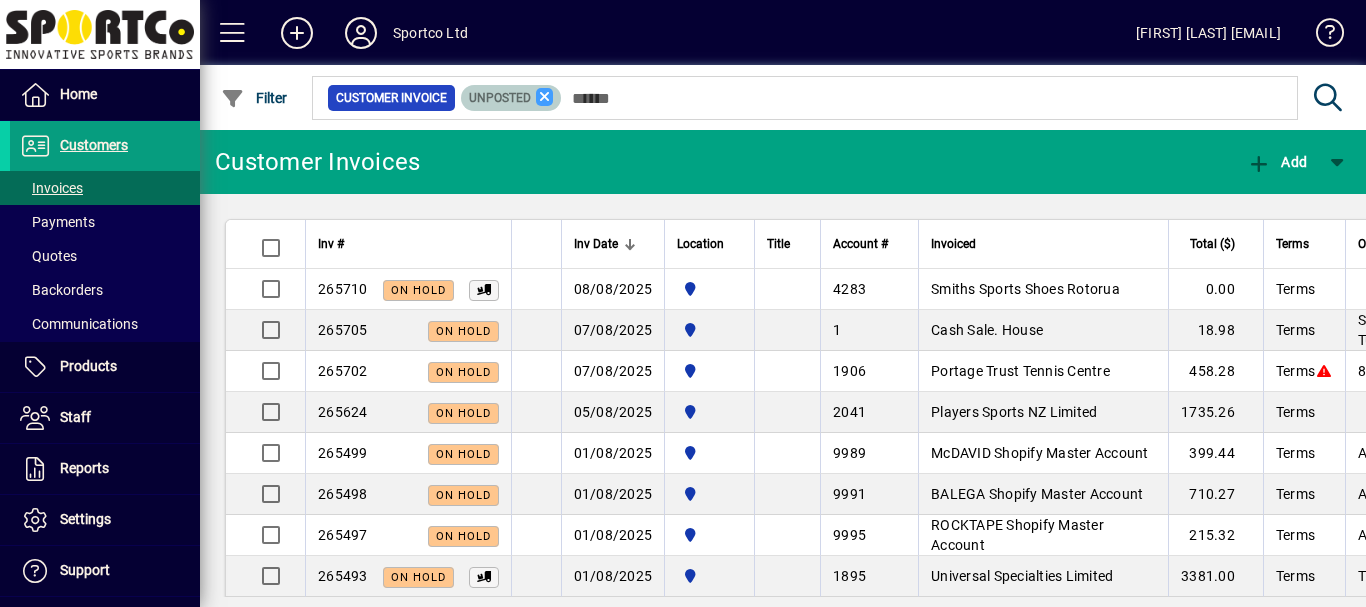 click at bounding box center (545, 97) 